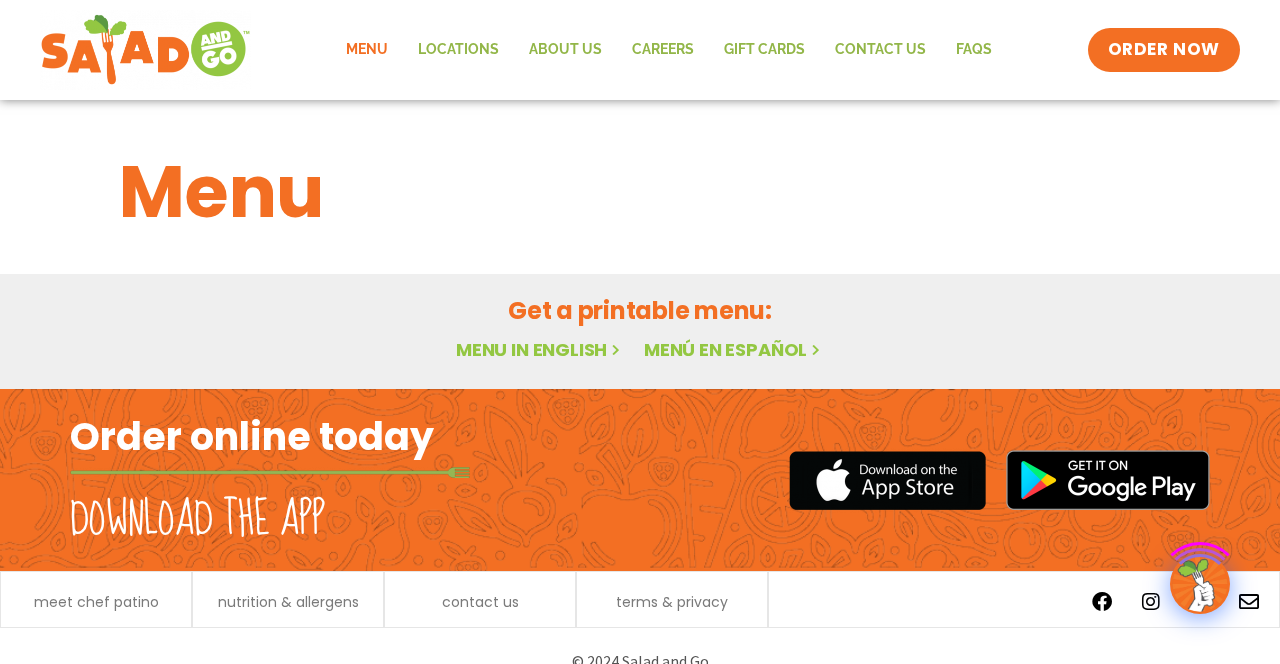 scroll, scrollTop: 0, scrollLeft: 0, axis: both 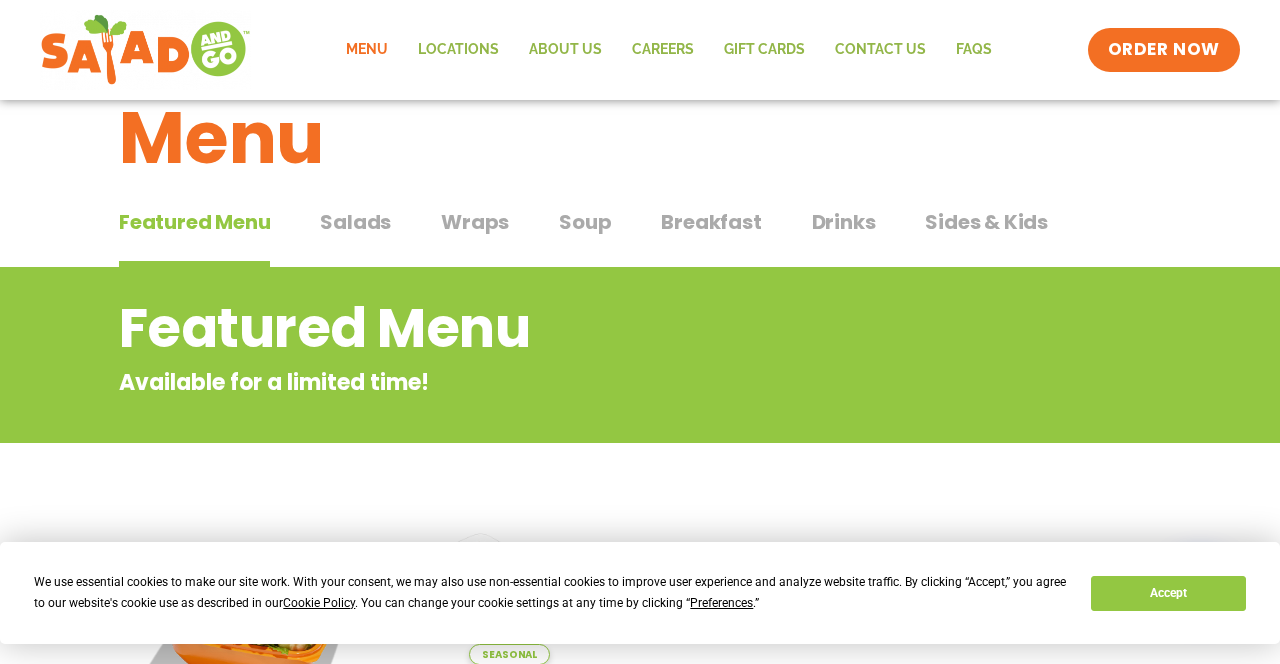 click on "Salads" at bounding box center (355, 222) 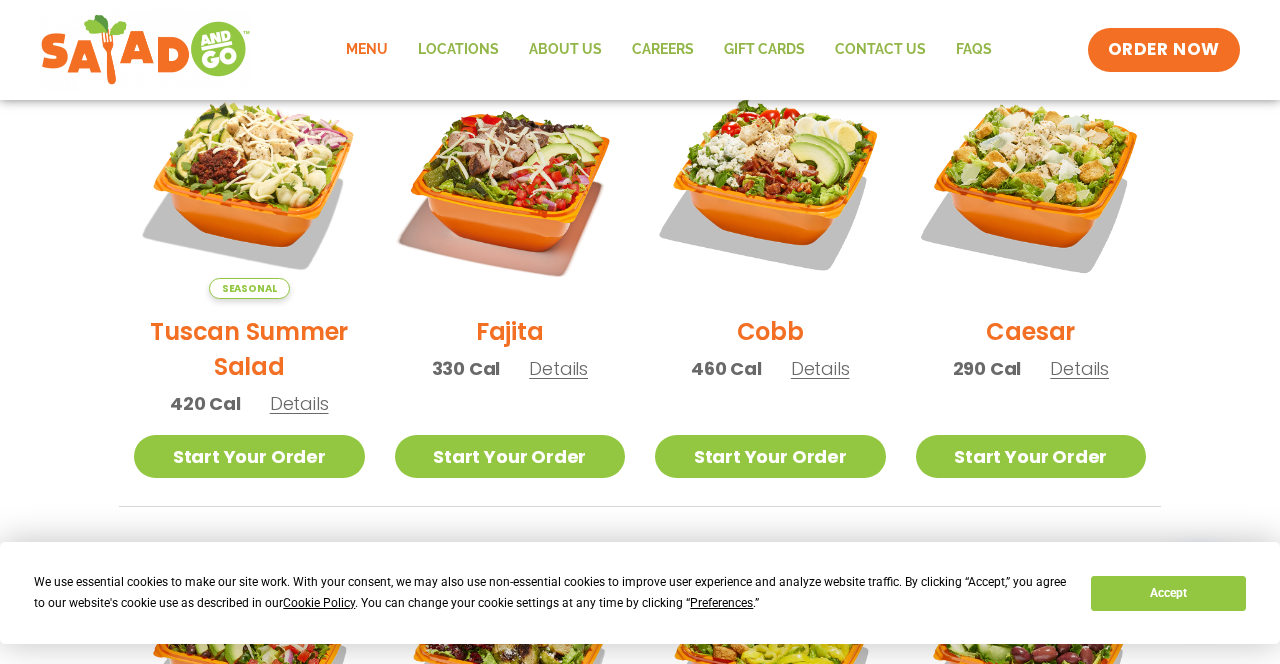 scroll, scrollTop: 604, scrollLeft: 0, axis: vertical 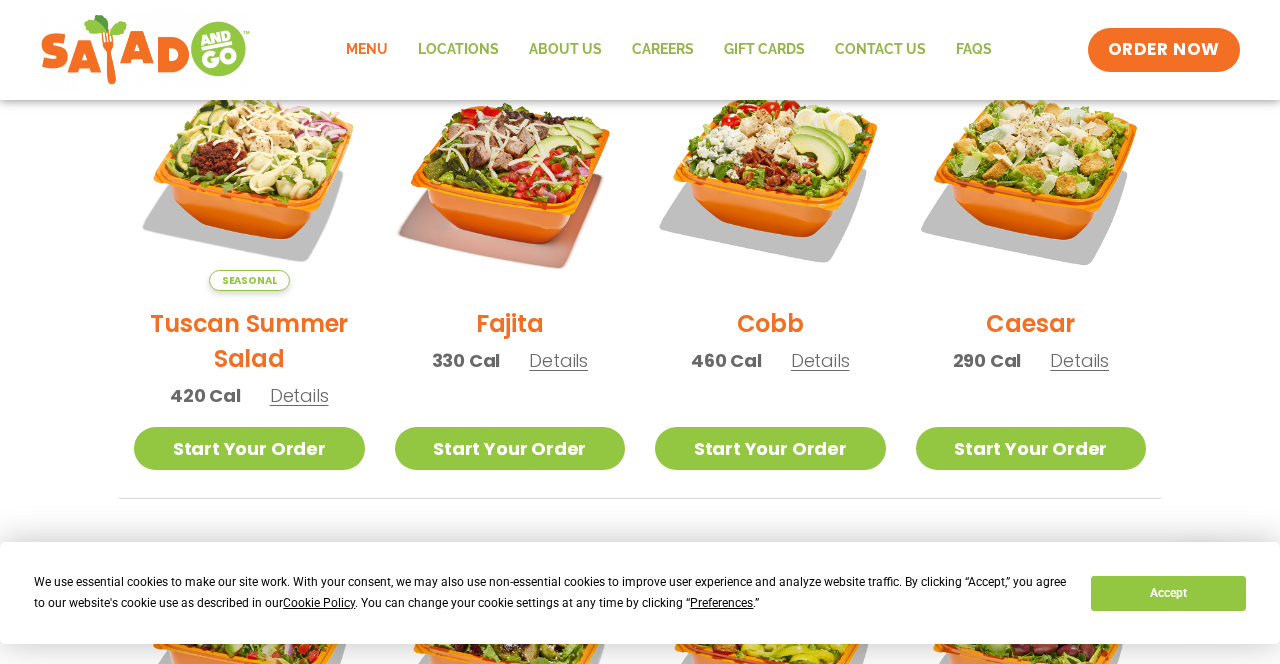 click at bounding box center [770, 175] 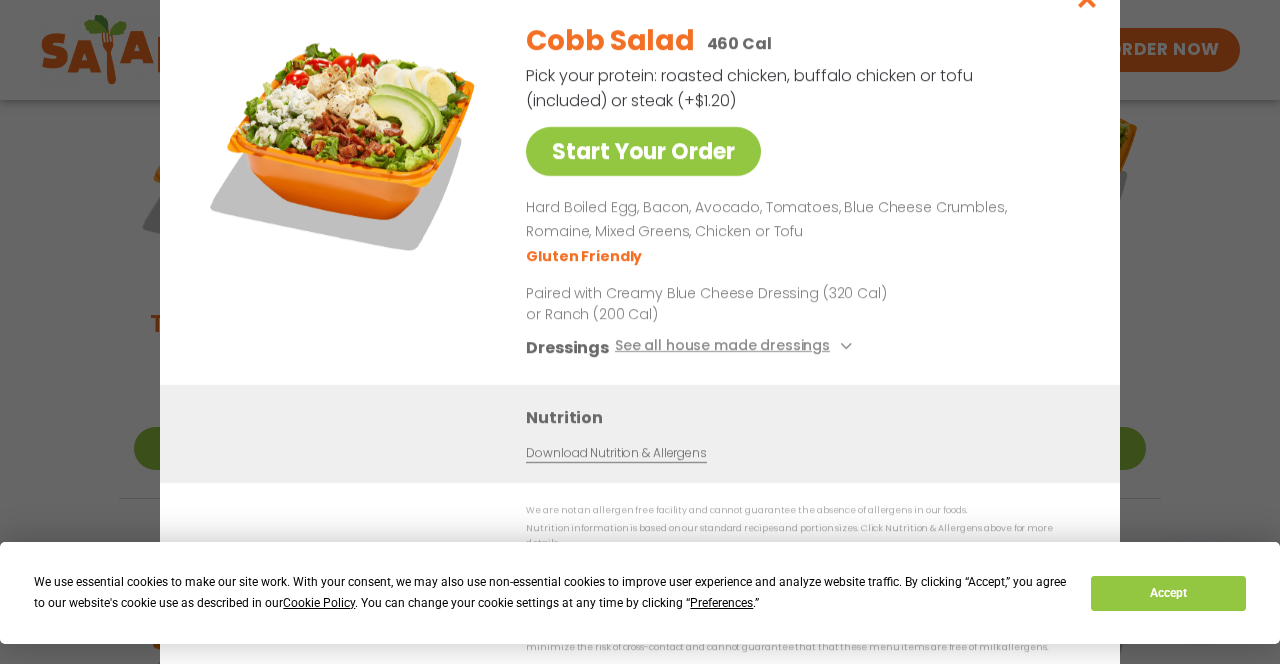 click on "Cobb Salad  460 Cal  Pick your protein: roasted chicken, buffalo chicken or tofu (included) or steak (+$1.20)   Start Your Order Hard Boiled Egg, Bacon, Avocado, Tomatoes, Blue Cheese Crumbles, Romaine, Mixed Greens, Chicken or Tofu Gluten Friendly Paired with Creamy Blue Cheese Dressing (320 Cal) or Ranch (200 Cal) Dressings   See all house made dressings    Creamy Blue Cheese GF   Balsamic Vinaigrette GF DF V   BBQ Ranch GF   Caesar GF   Creamy Greek GF   Jalapeño Ranch GF   Ranch GF   Thai Peanut GF DF" at bounding box center (799, 195) 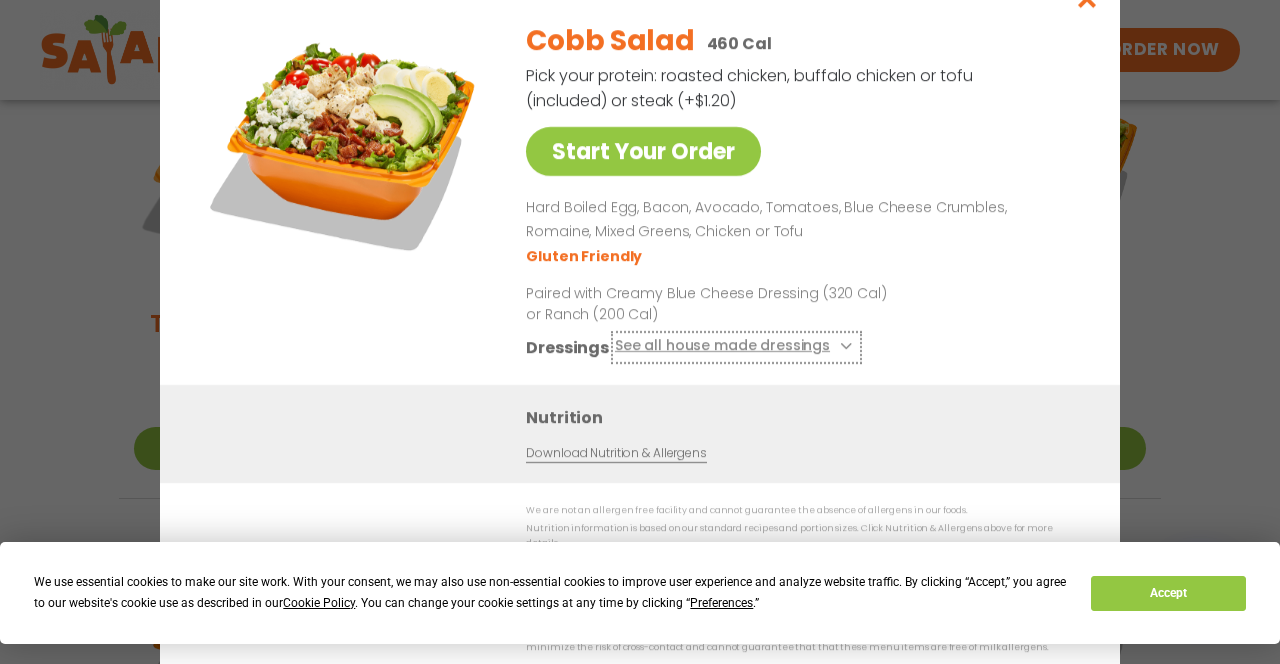 click on "See all house made dressings" at bounding box center [736, 347] 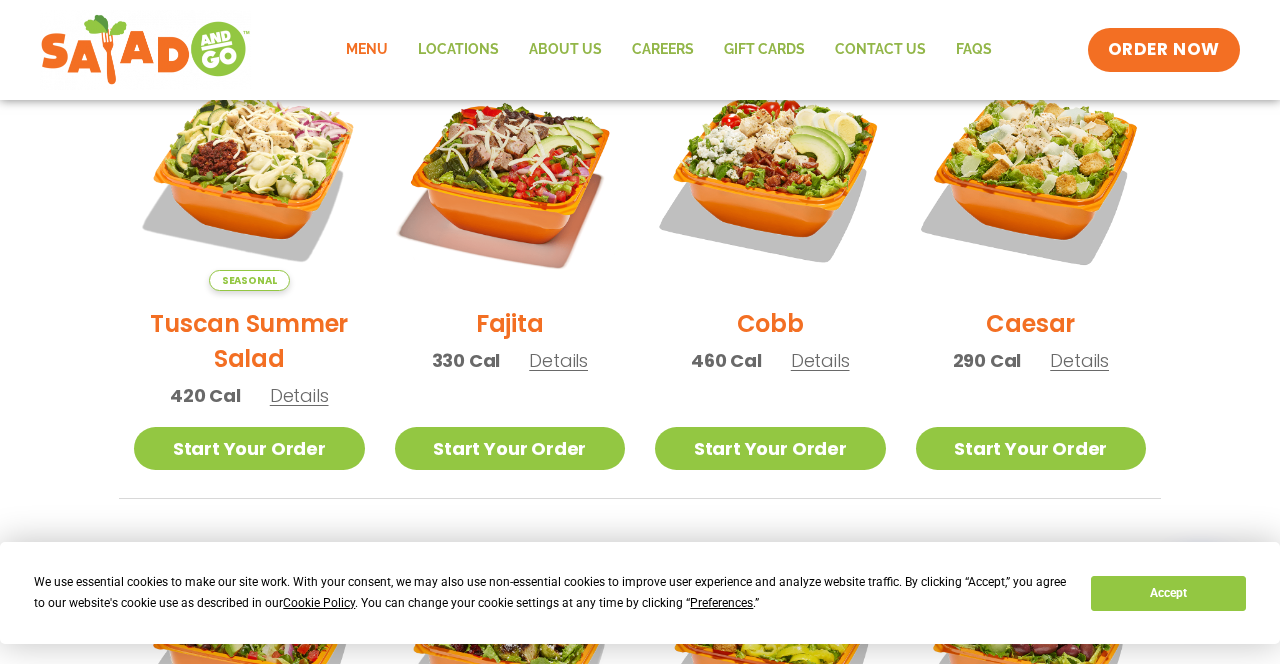 click at bounding box center (510, 175) 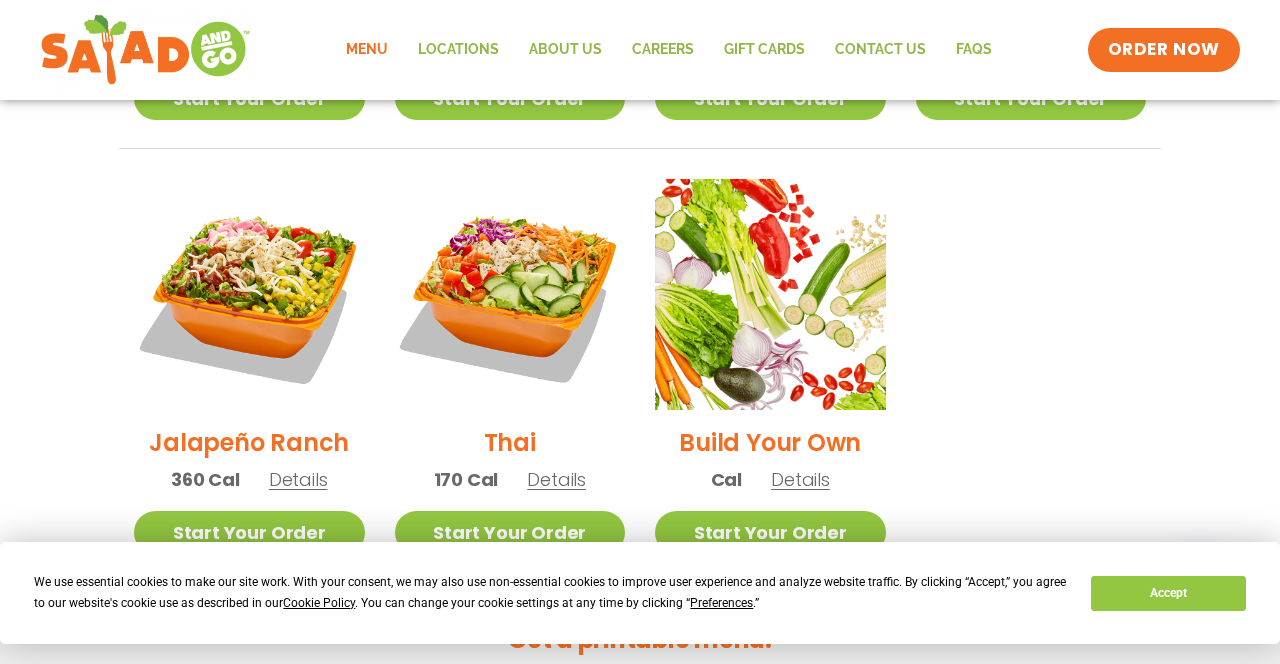 scroll, scrollTop: 1384, scrollLeft: 0, axis: vertical 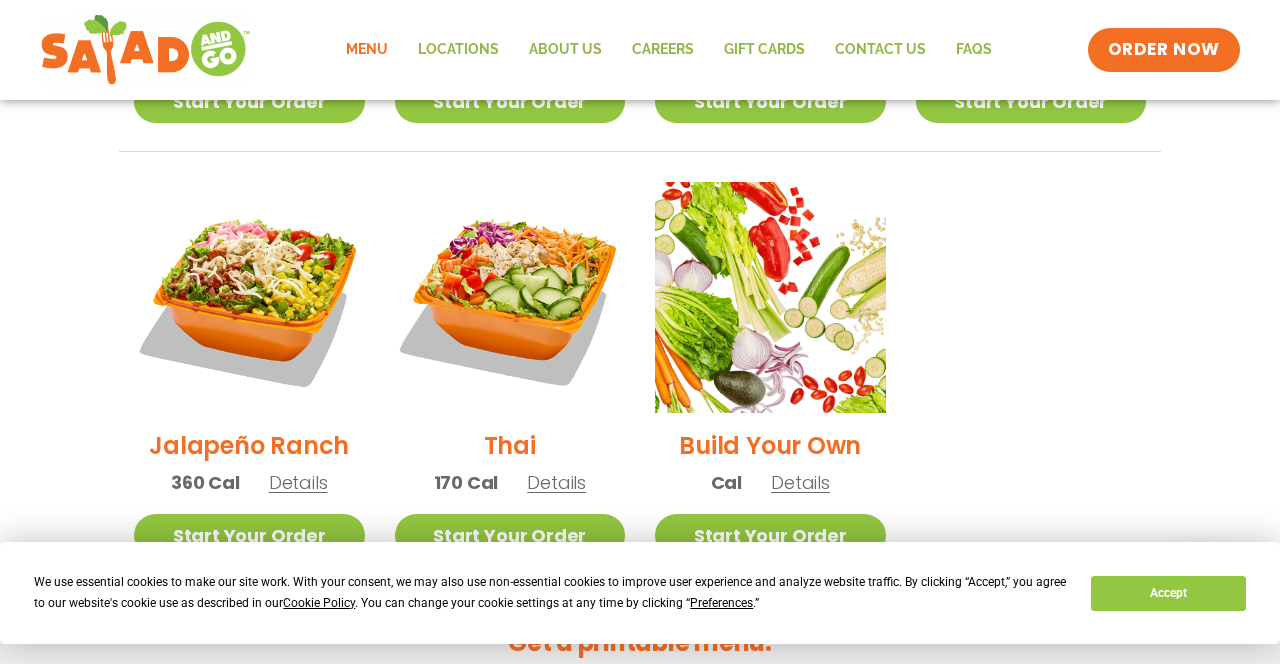 click at bounding box center (510, 297) 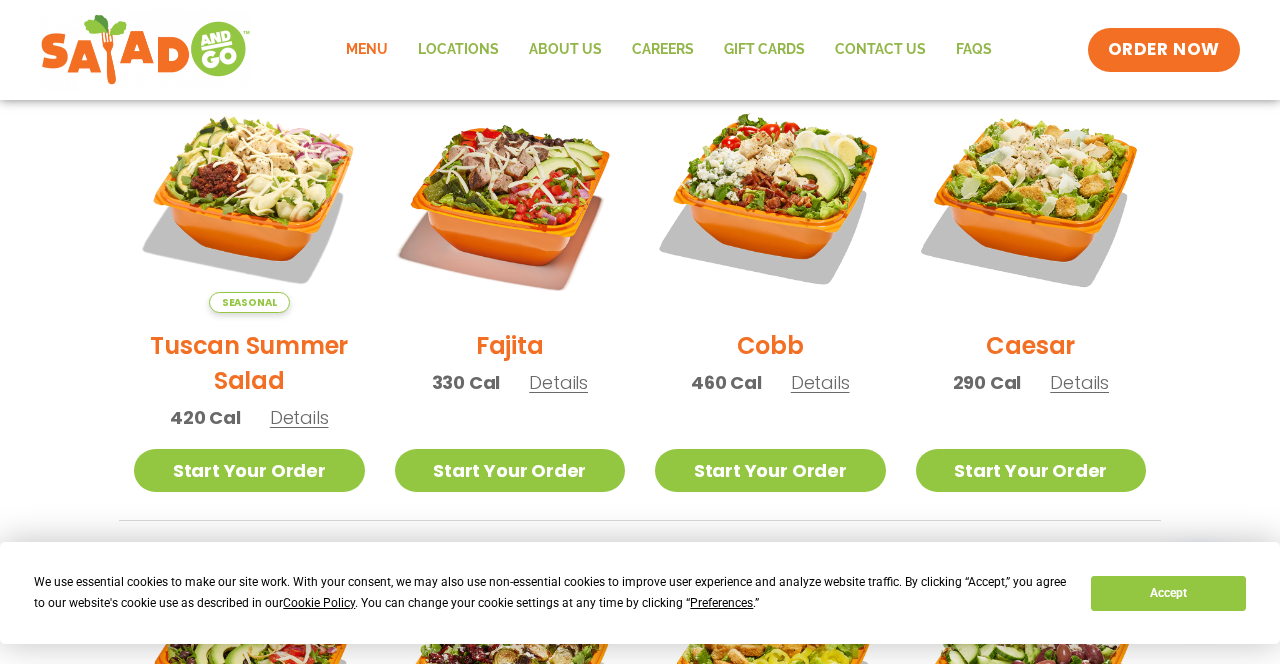 scroll, scrollTop: 580, scrollLeft: 0, axis: vertical 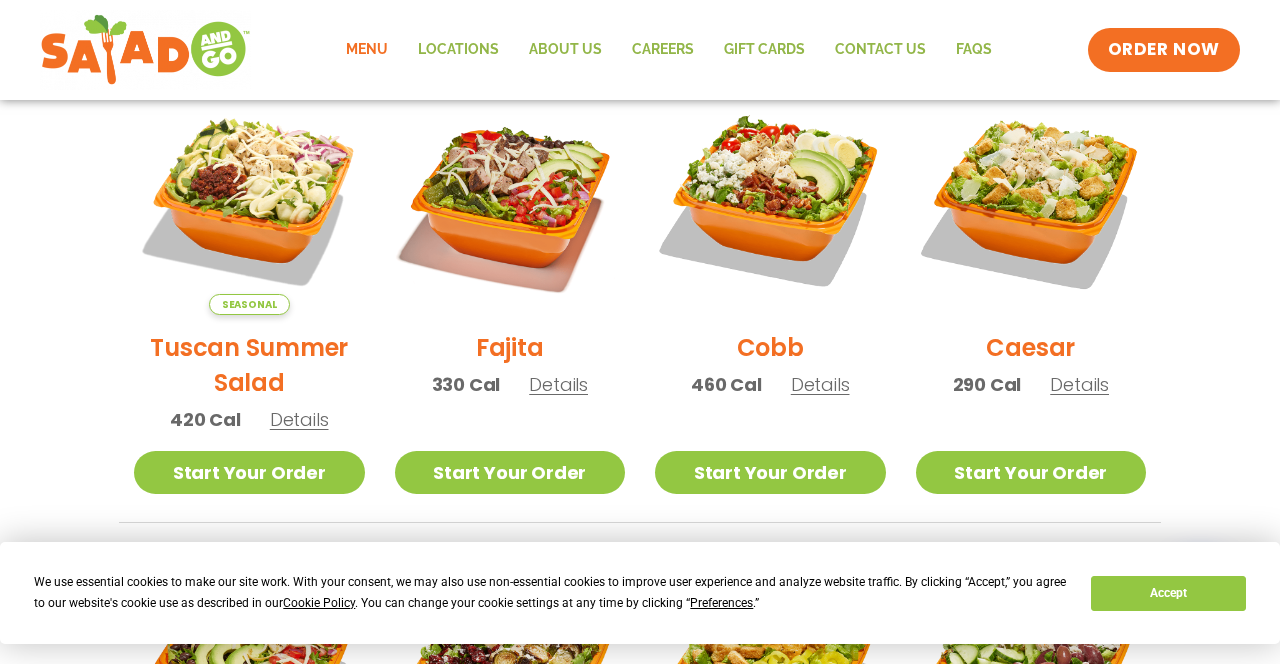 click at bounding box center (770, 199) 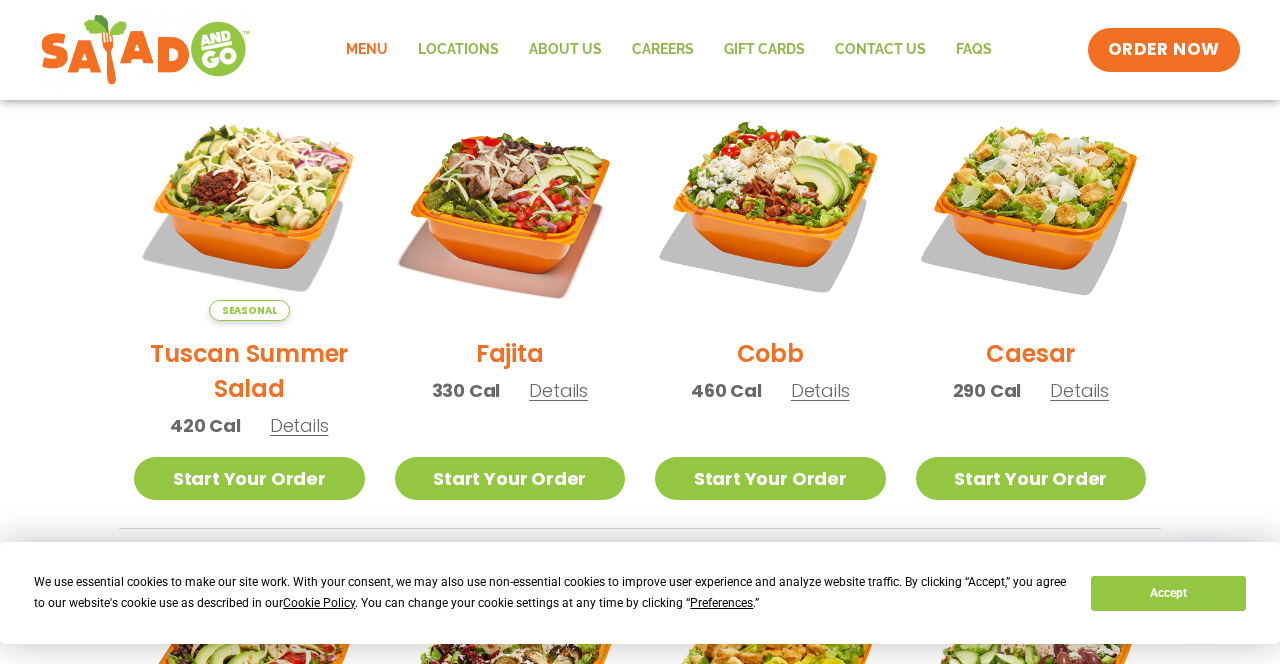 scroll, scrollTop: 576, scrollLeft: 0, axis: vertical 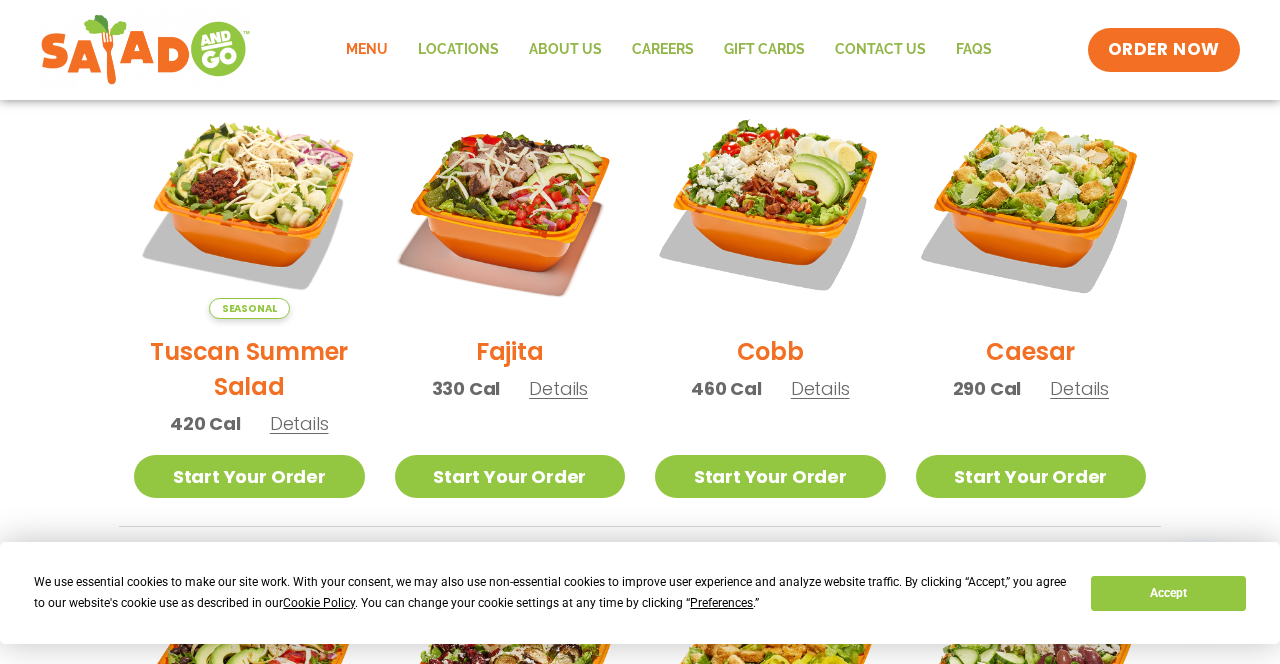 click at bounding box center [249, 203] 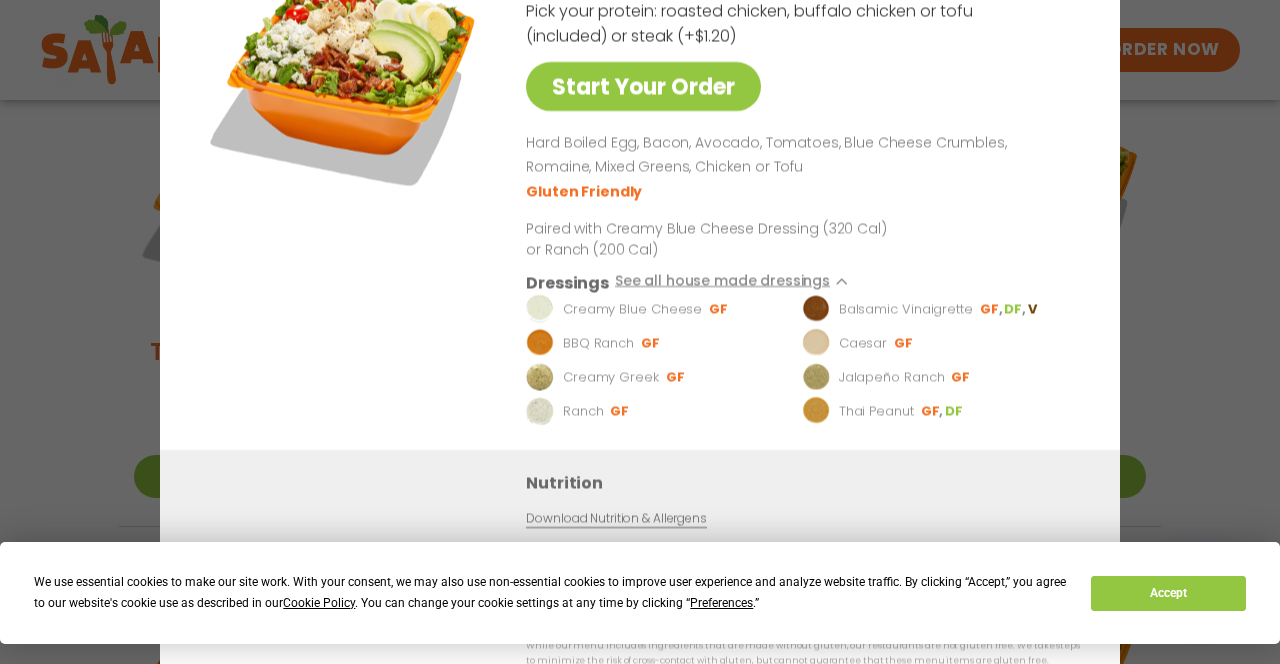 scroll, scrollTop: 576, scrollLeft: 0, axis: vertical 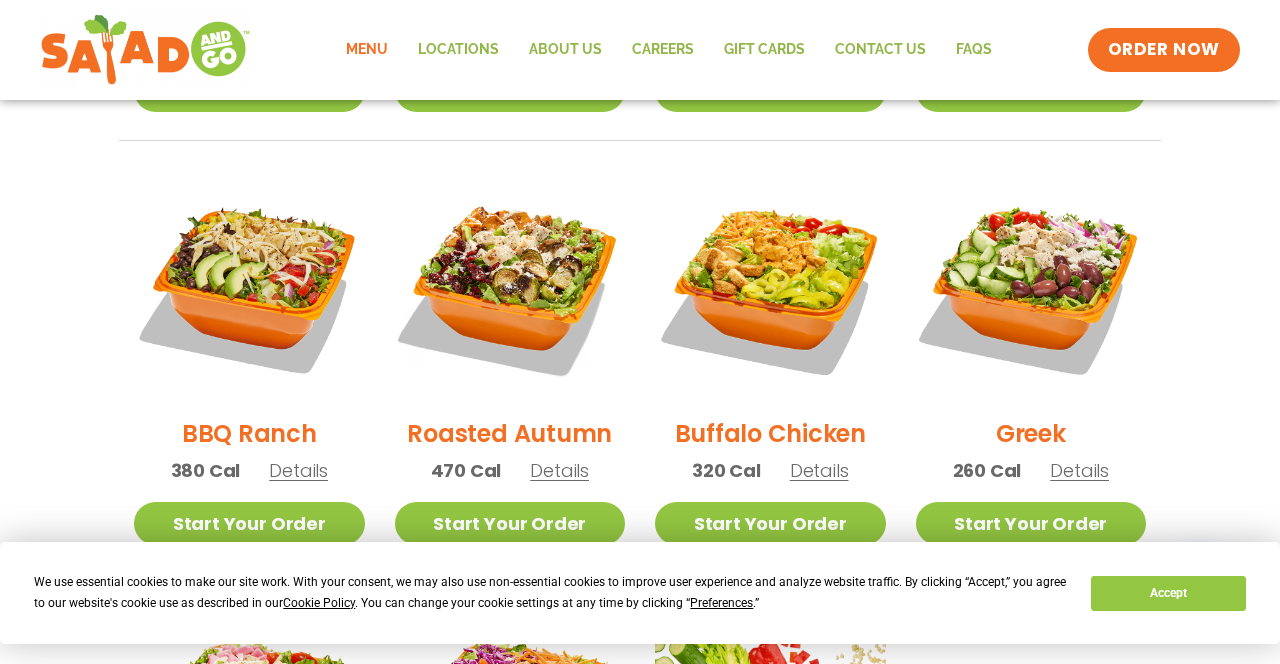 click at bounding box center (510, 286) 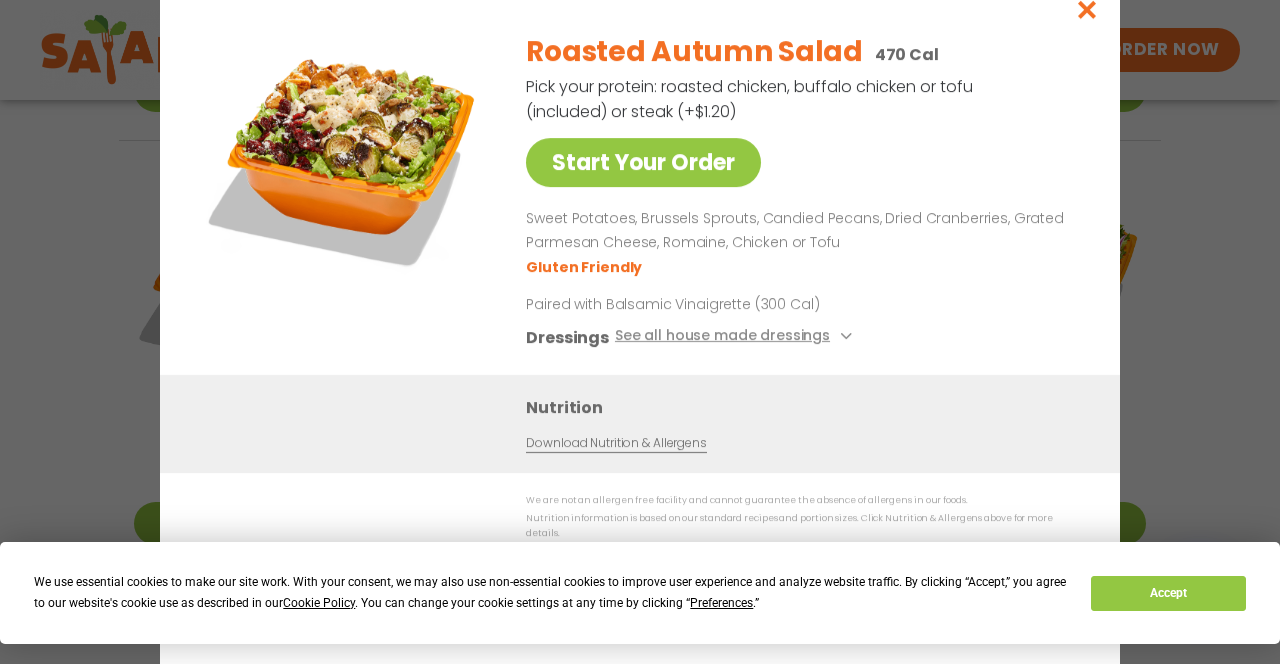 click on "Gluten Friendly" at bounding box center [799, 265] 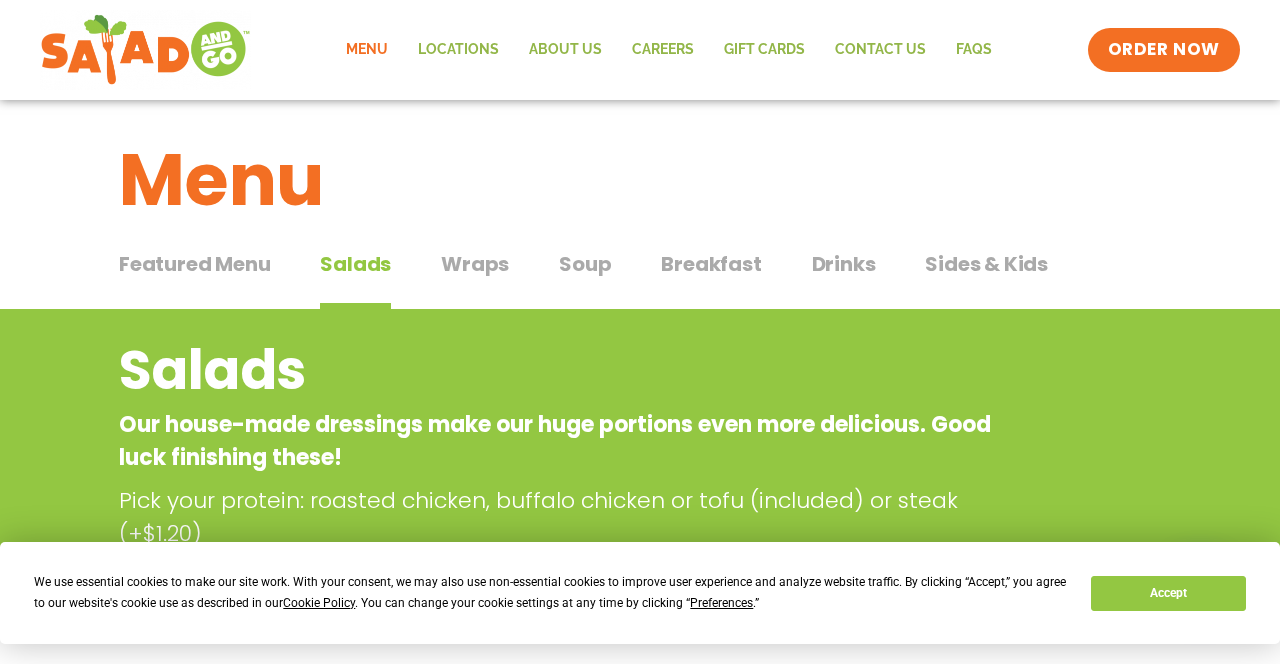 scroll, scrollTop: 0, scrollLeft: 0, axis: both 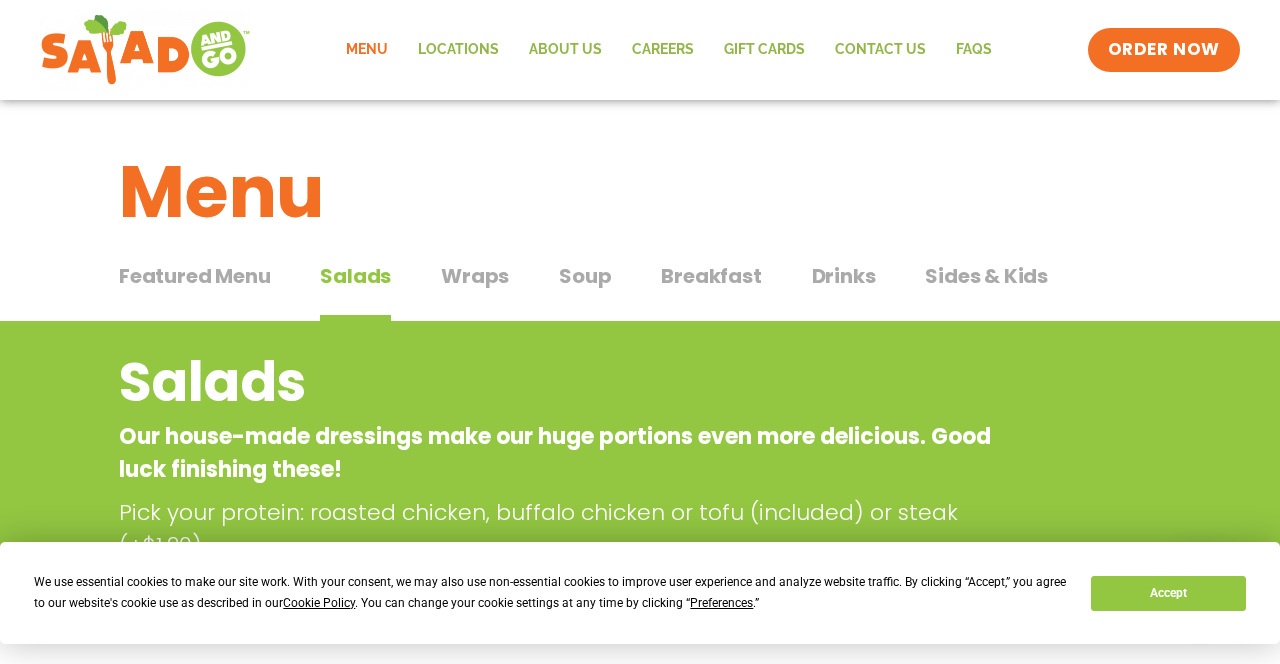 click on "Featured Menu   Featured Menu" at bounding box center (194, 291) 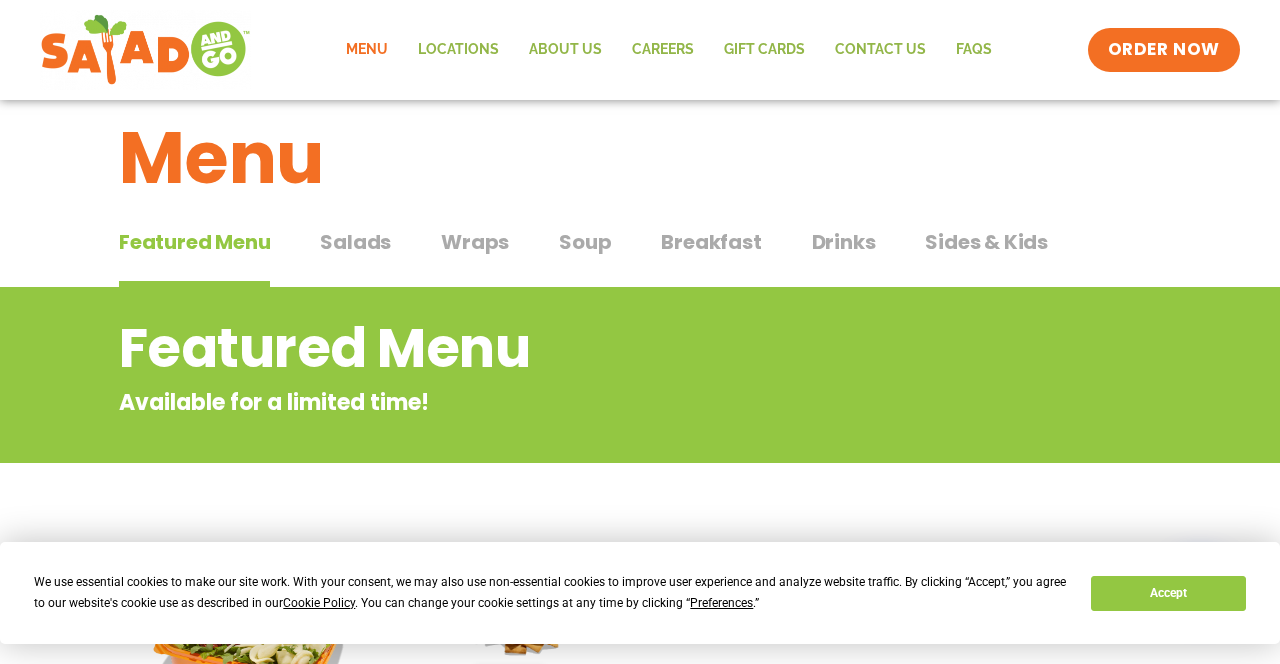 scroll, scrollTop: 0, scrollLeft: 0, axis: both 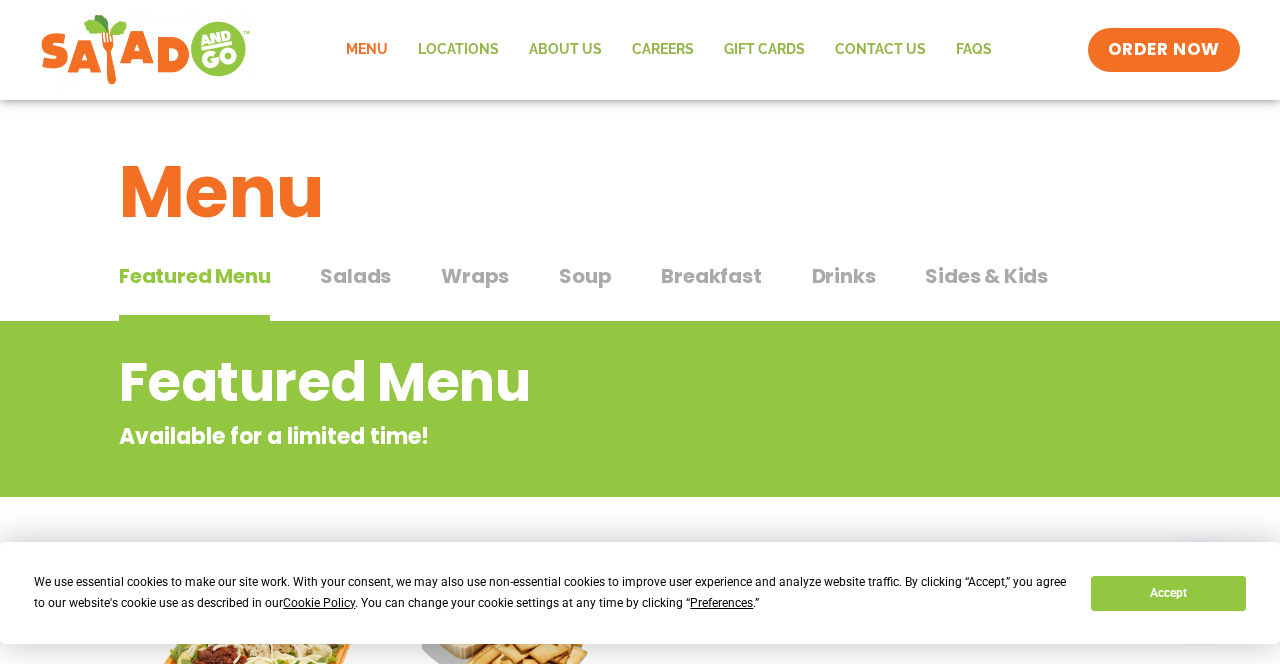 click on "Breakfast" at bounding box center [711, 276] 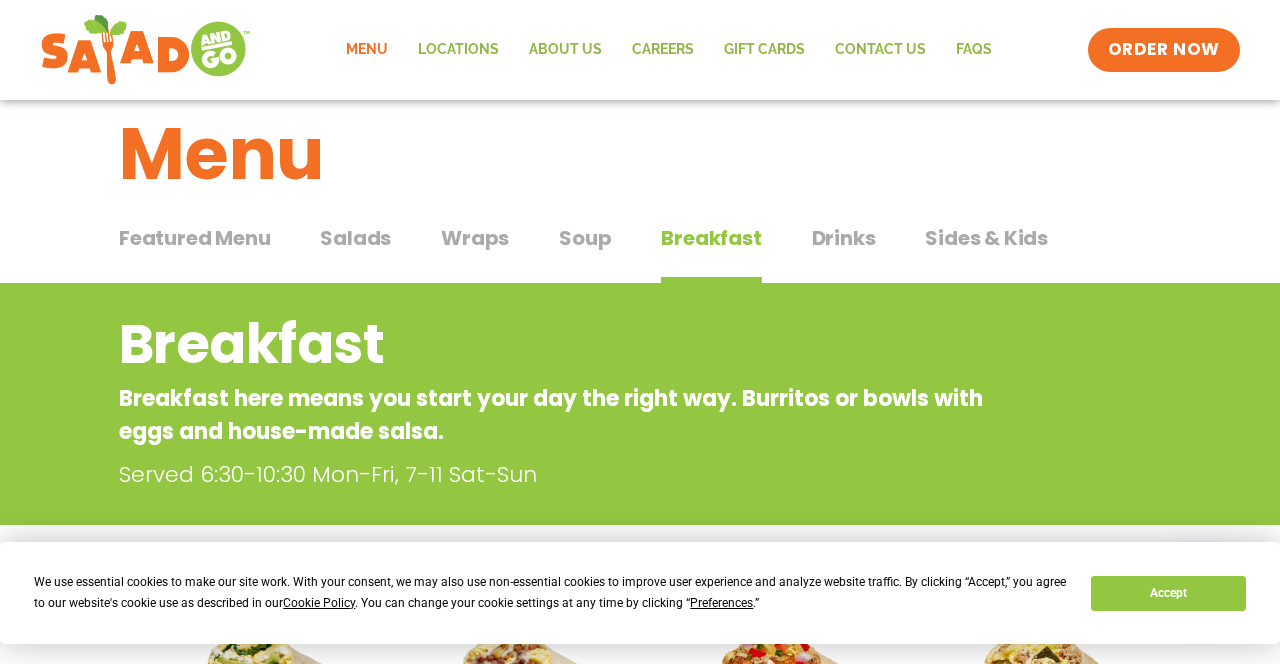 scroll, scrollTop: 0, scrollLeft: 0, axis: both 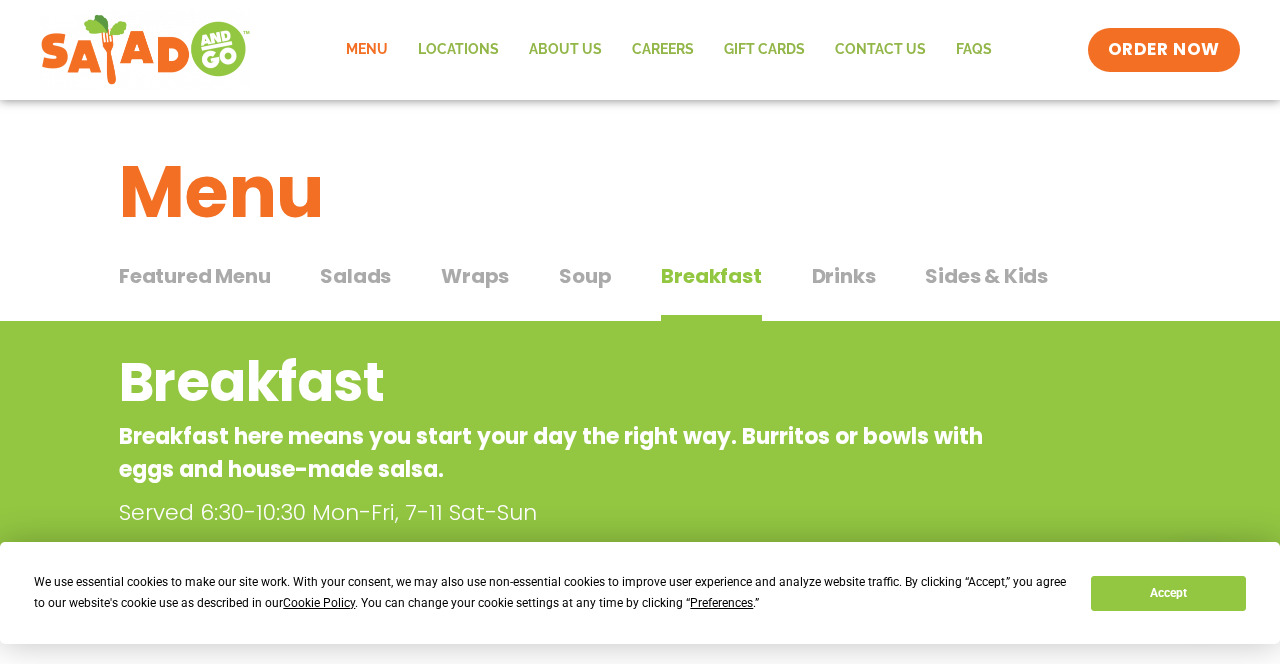 click on "Sides & Kids   Sides & Kids" at bounding box center (986, 291) 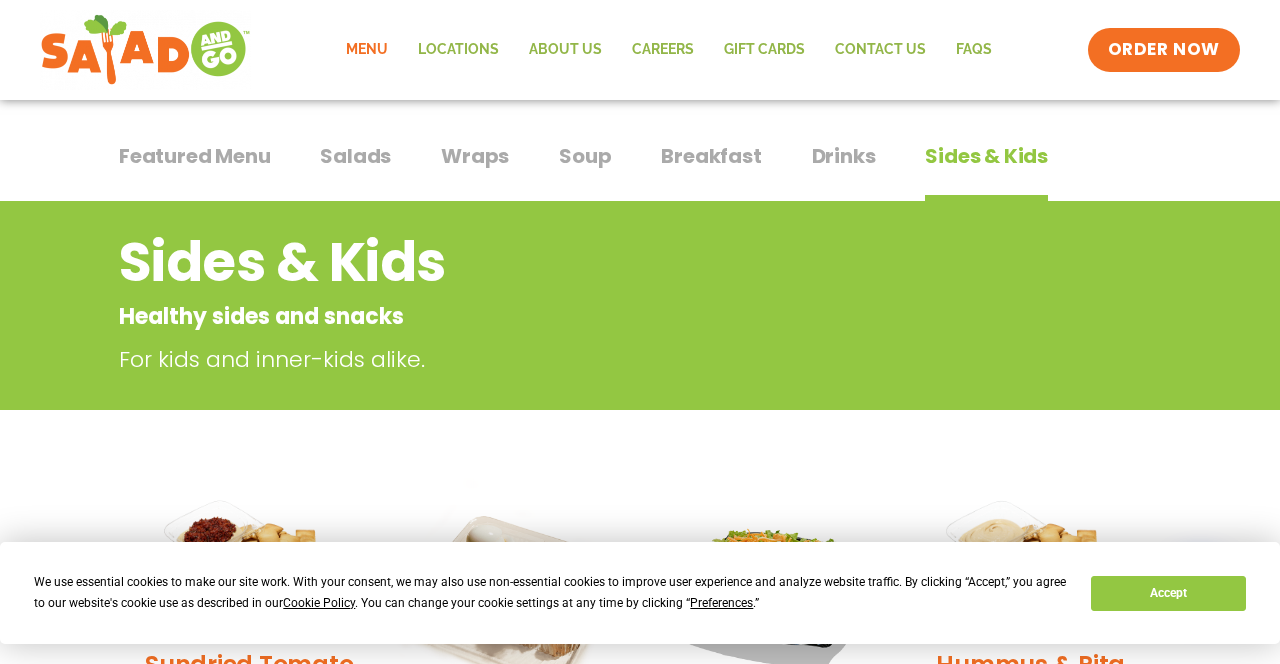 scroll, scrollTop: 0, scrollLeft: 0, axis: both 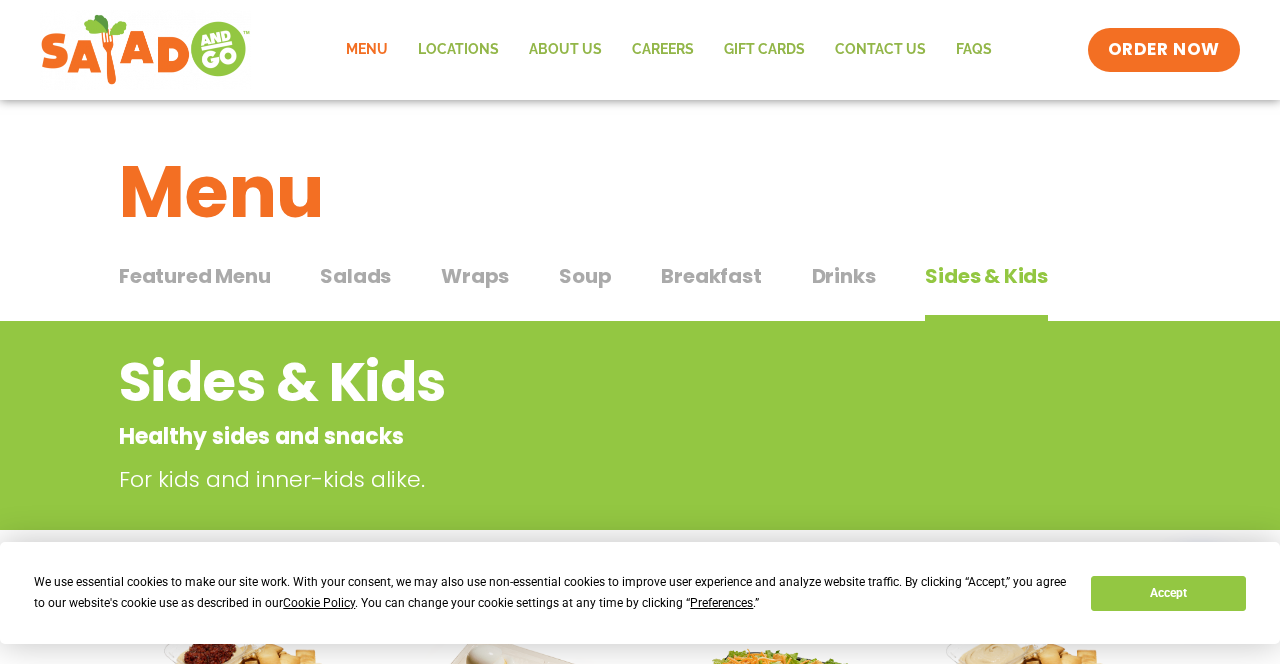 click on "Soup   Soup" at bounding box center (585, 291) 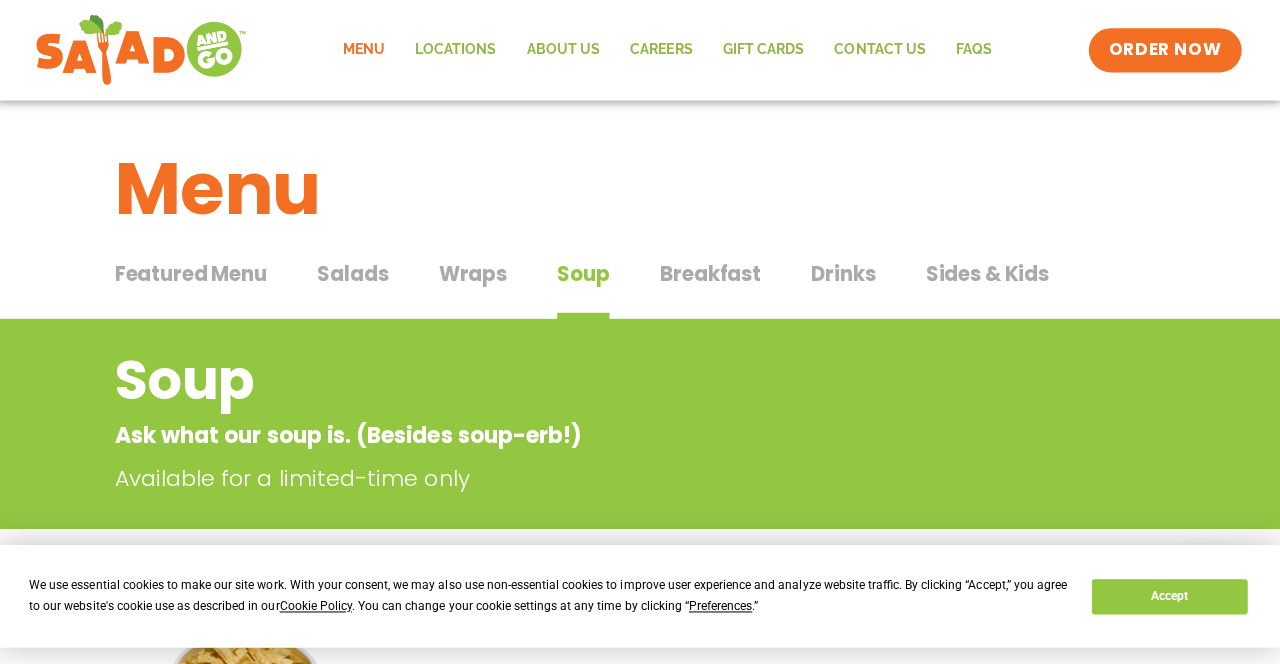 scroll, scrollTop: 0, scrollLeft: 0, axis: both 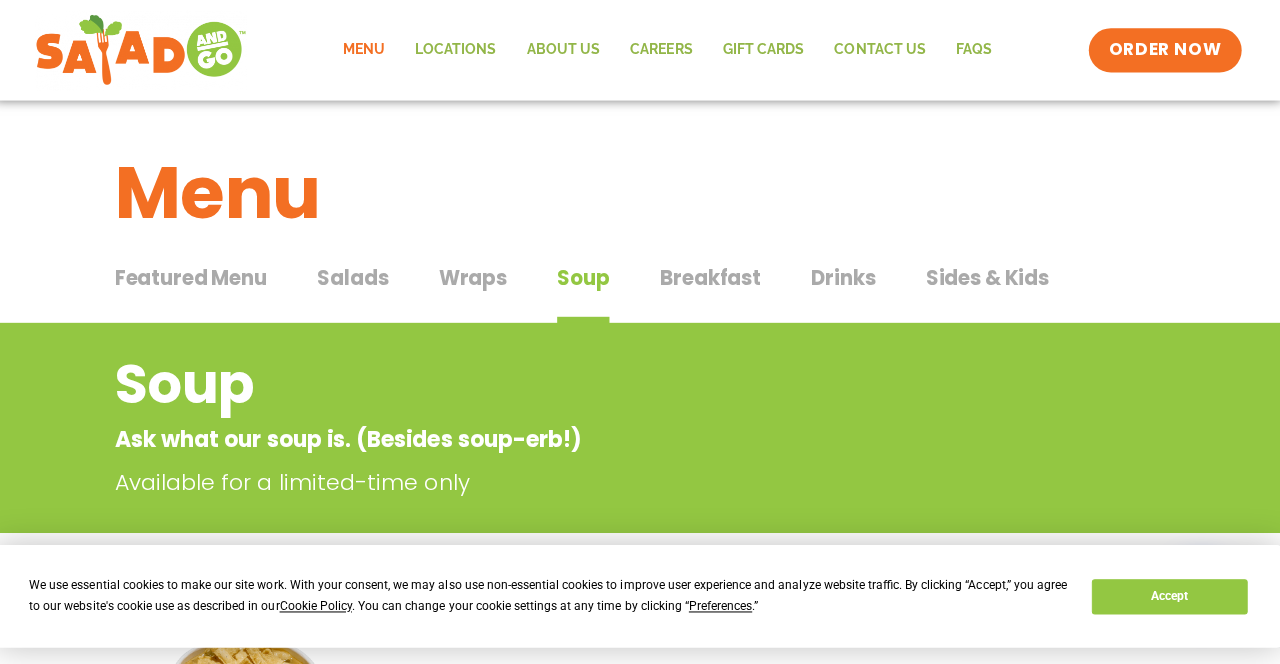 click on "Wraps" at bounding box center [475, 276] 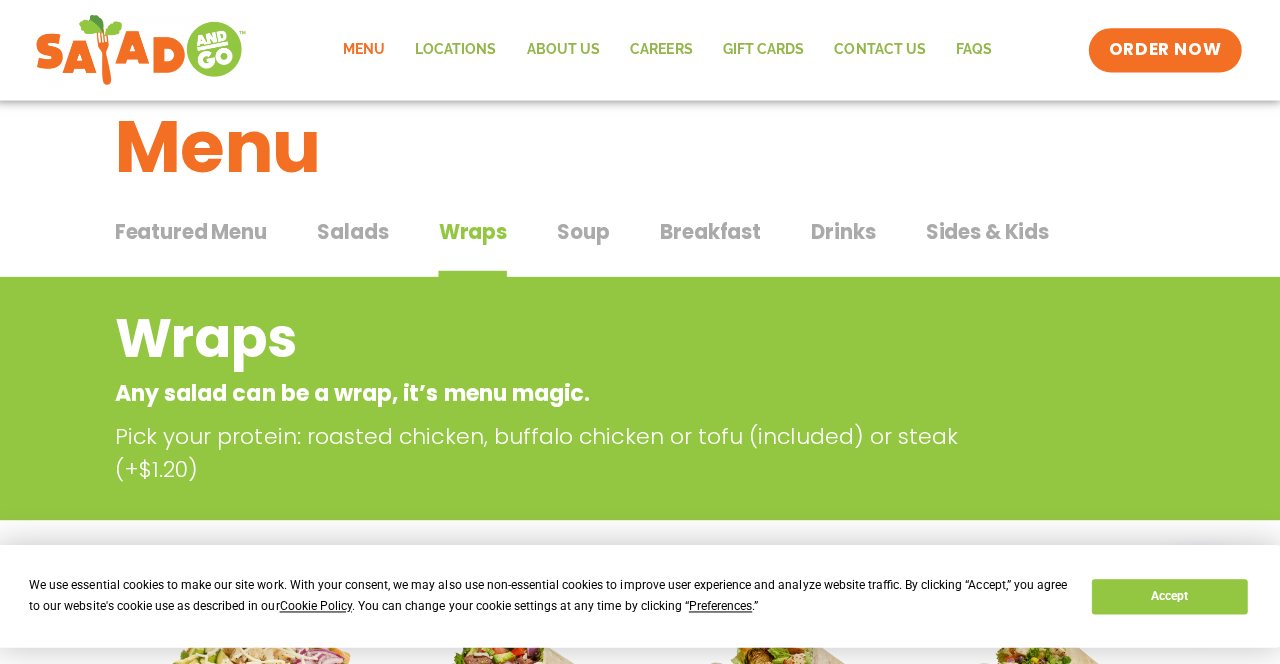 scroll, scrollTop: 44, scrollLeft: 0, axis: vertical 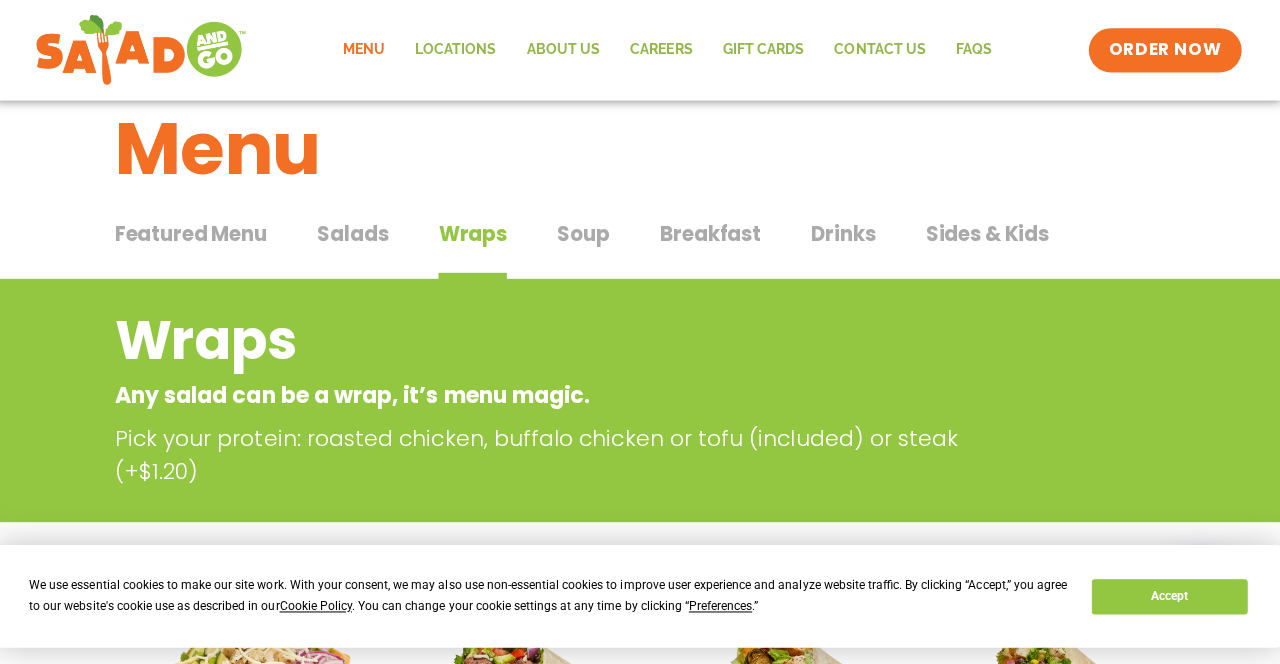click on "Salads   Salads" at bounding box center (355, 247) 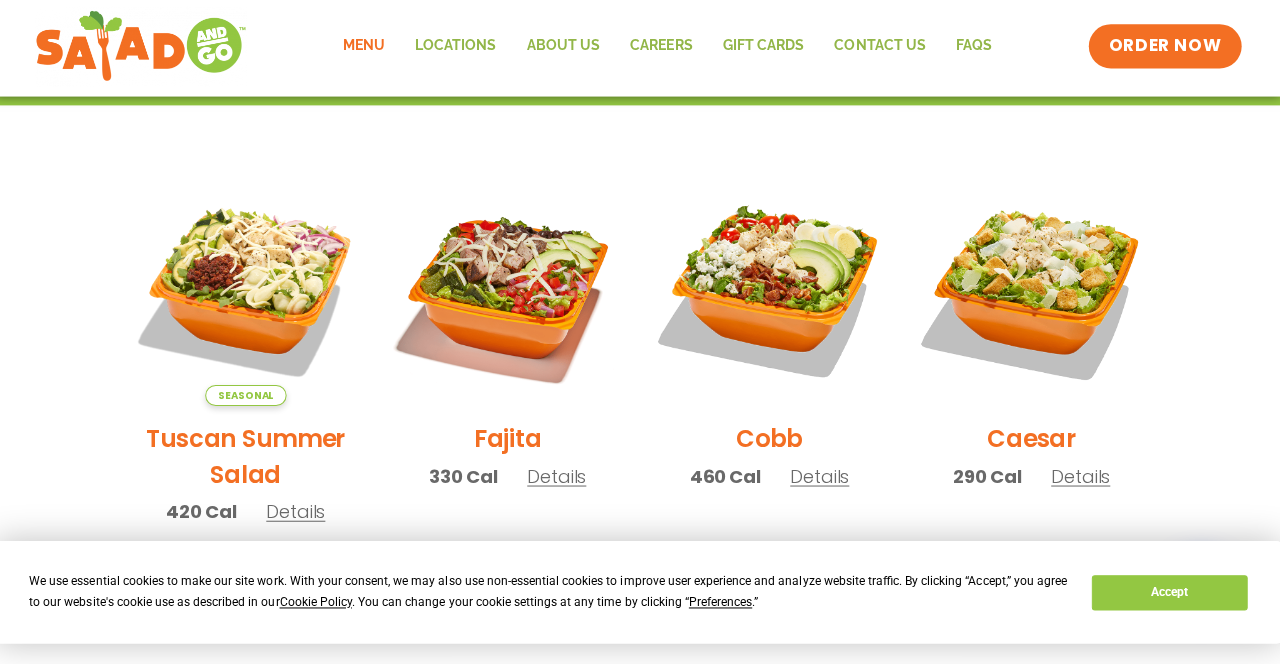 scroll, scrollTop: 486, scrollLeft: 0, axis: vertical 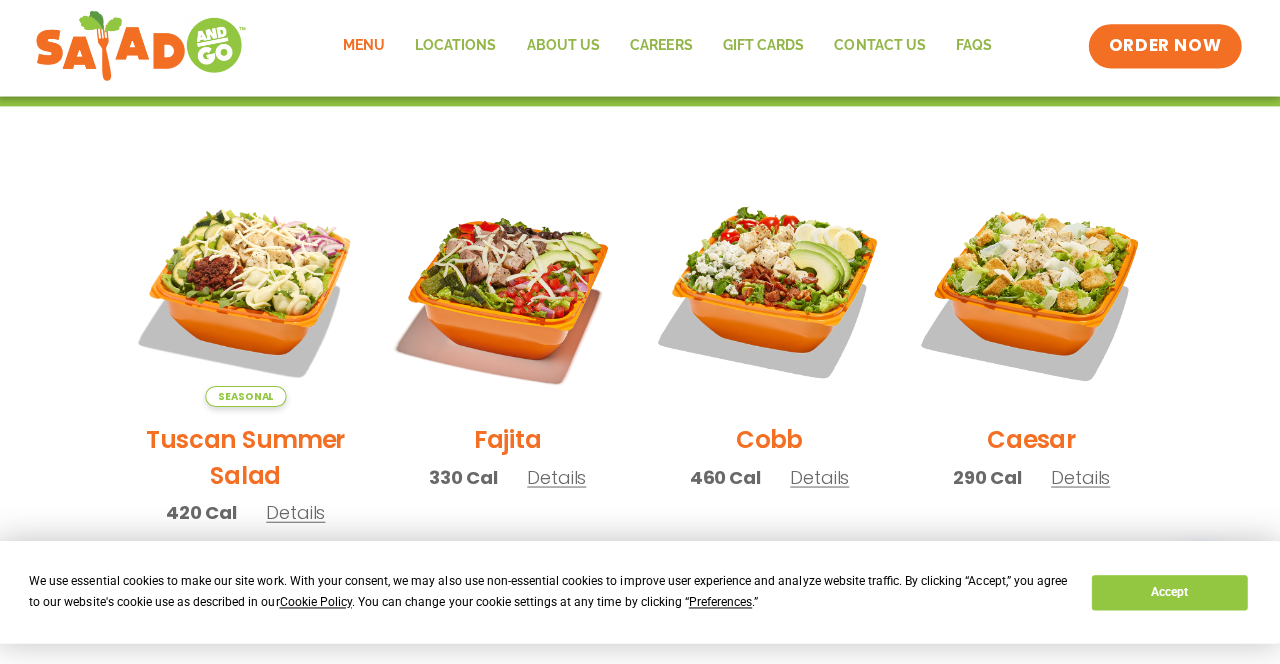 click at bounding box center [510, 293] 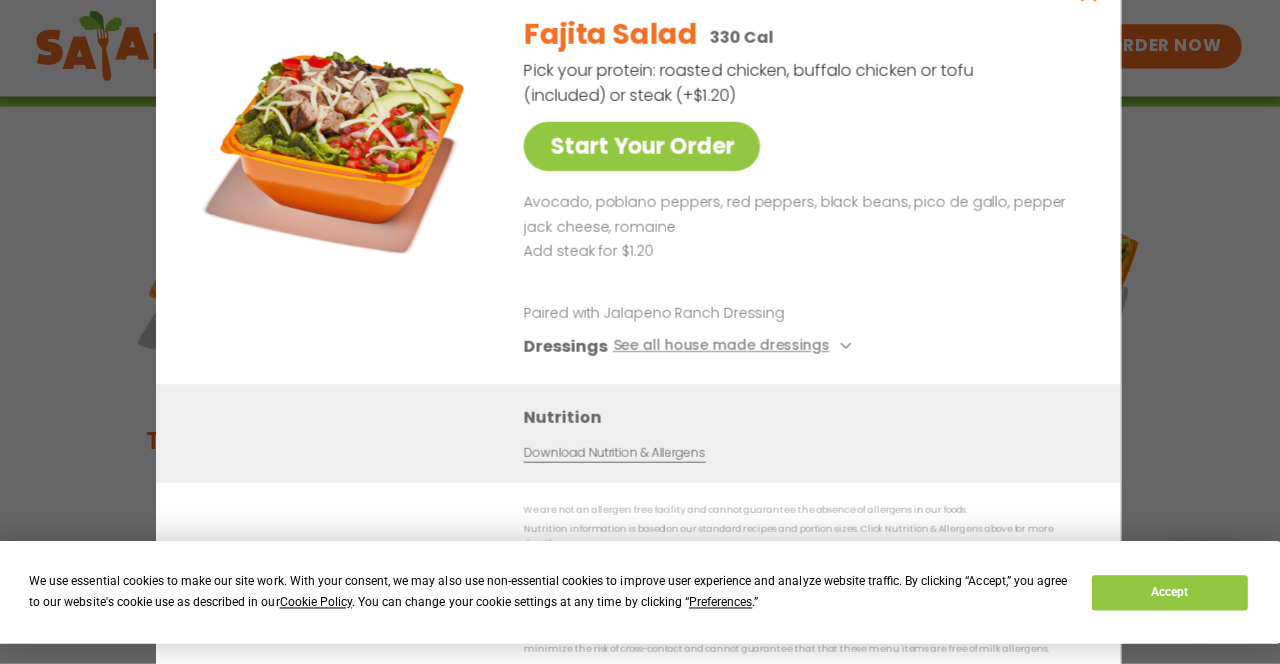 click at bounding box center [799, 278] 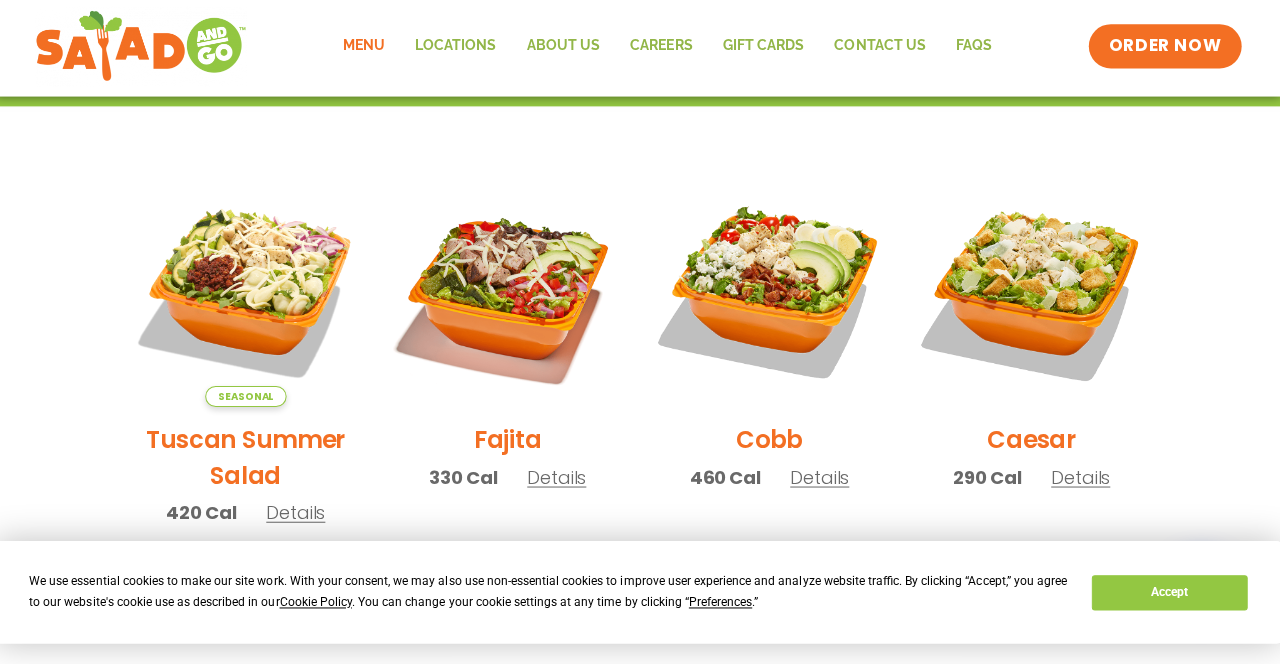 click at bounding box center [1031, 293] 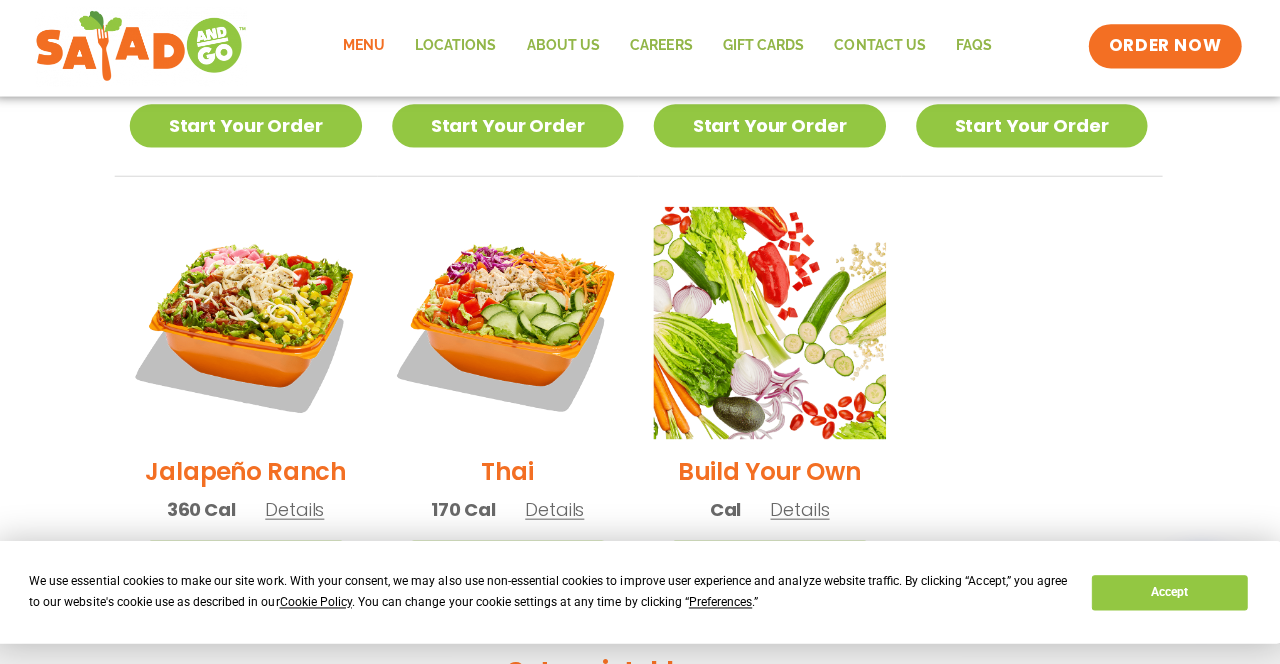 scroll, scrollTop: 1360, scrollLeft: 0, axis: vertical 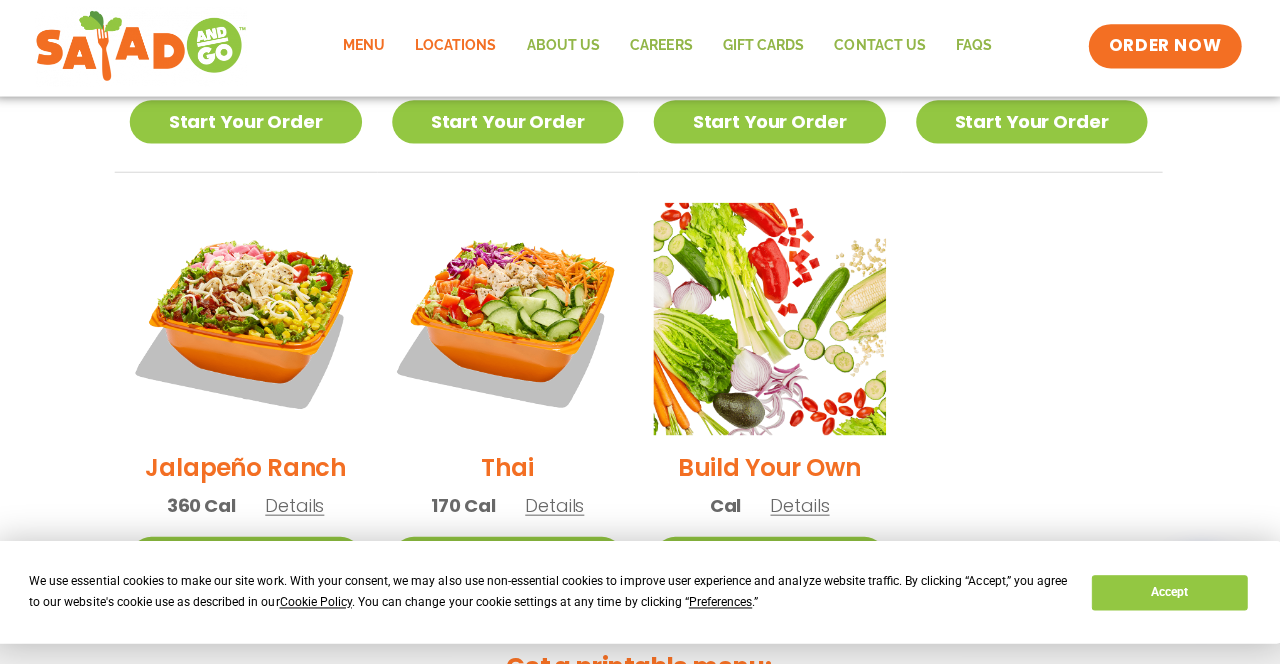 click on "Locations" 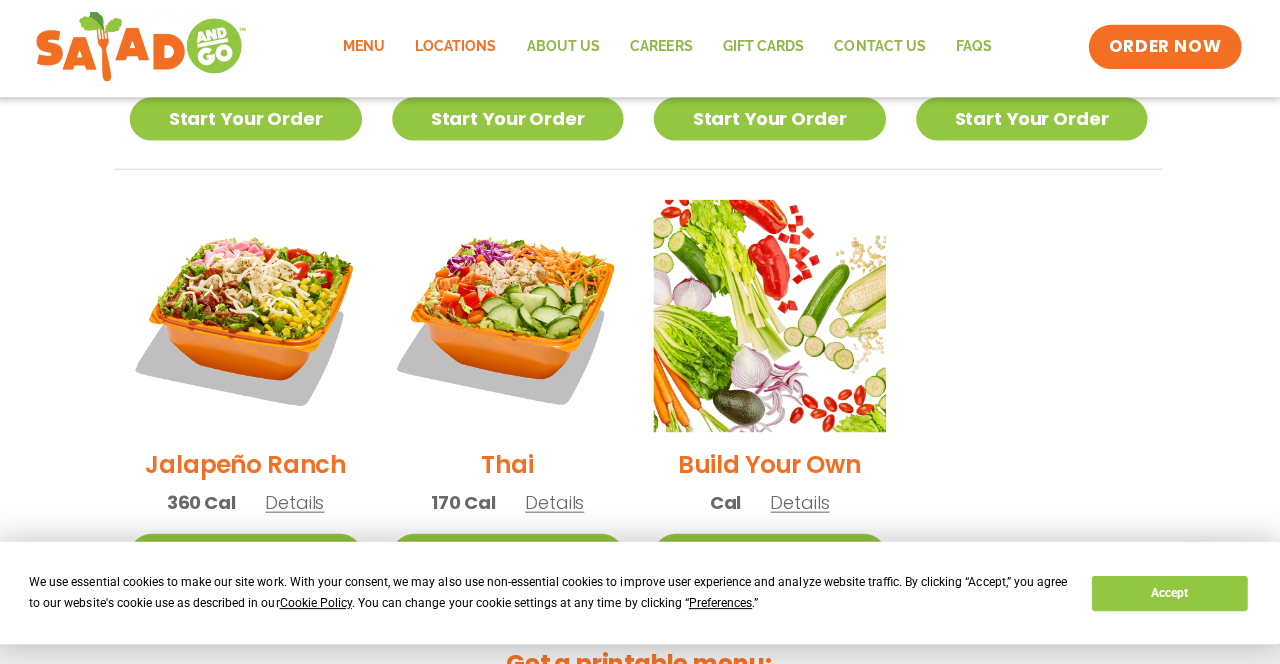 scroll, scrollTop: 1393, scrollLeft: 0, axis: vertical 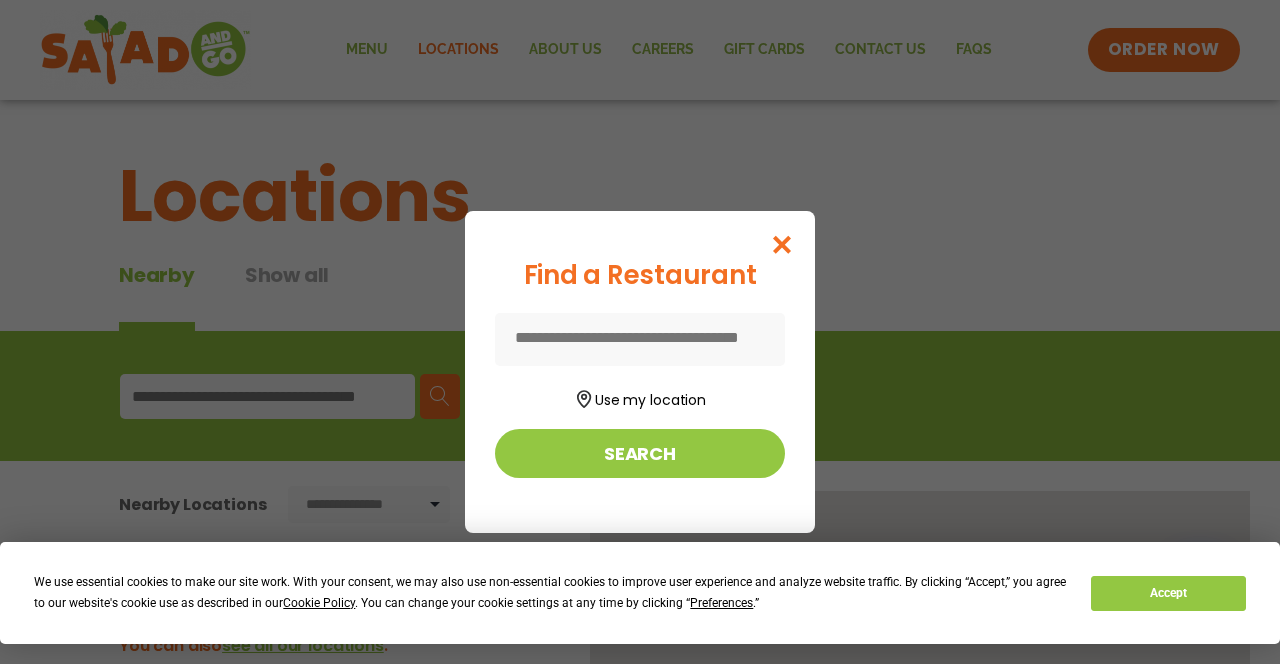 click at bounding box center [640, 339] 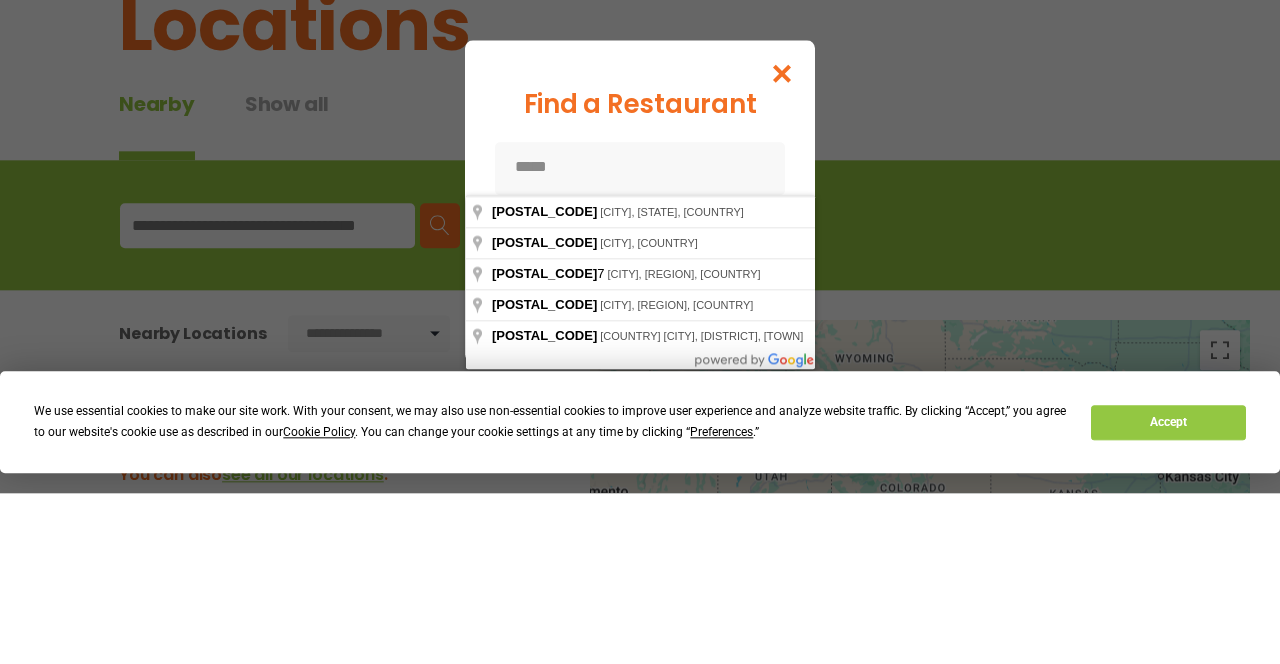 type on "*****" 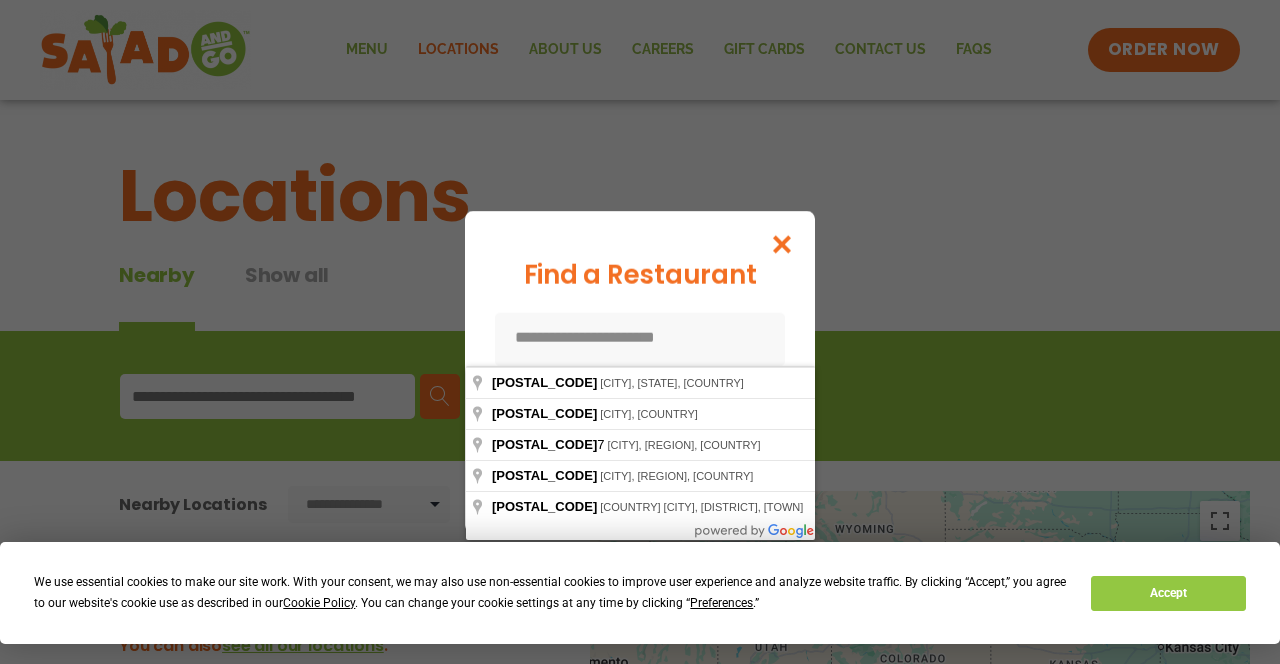 type on "**********" 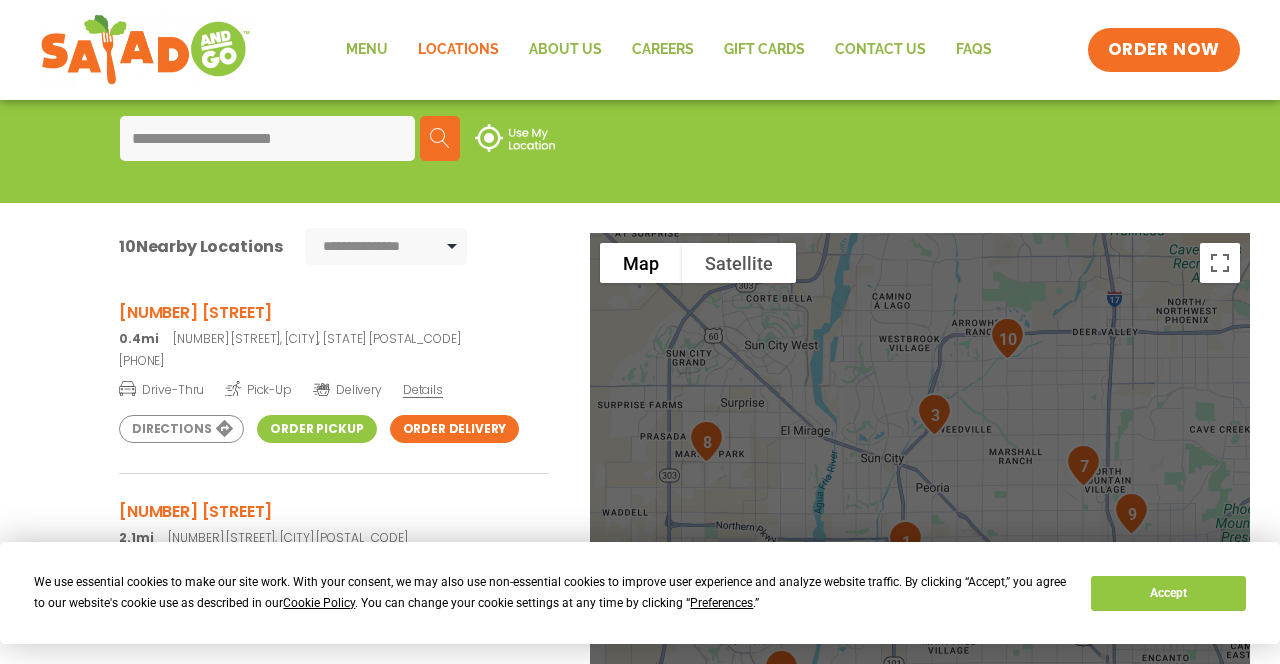 scroll, scrollTop: 259, scrollLeft: 0, axis: vertical 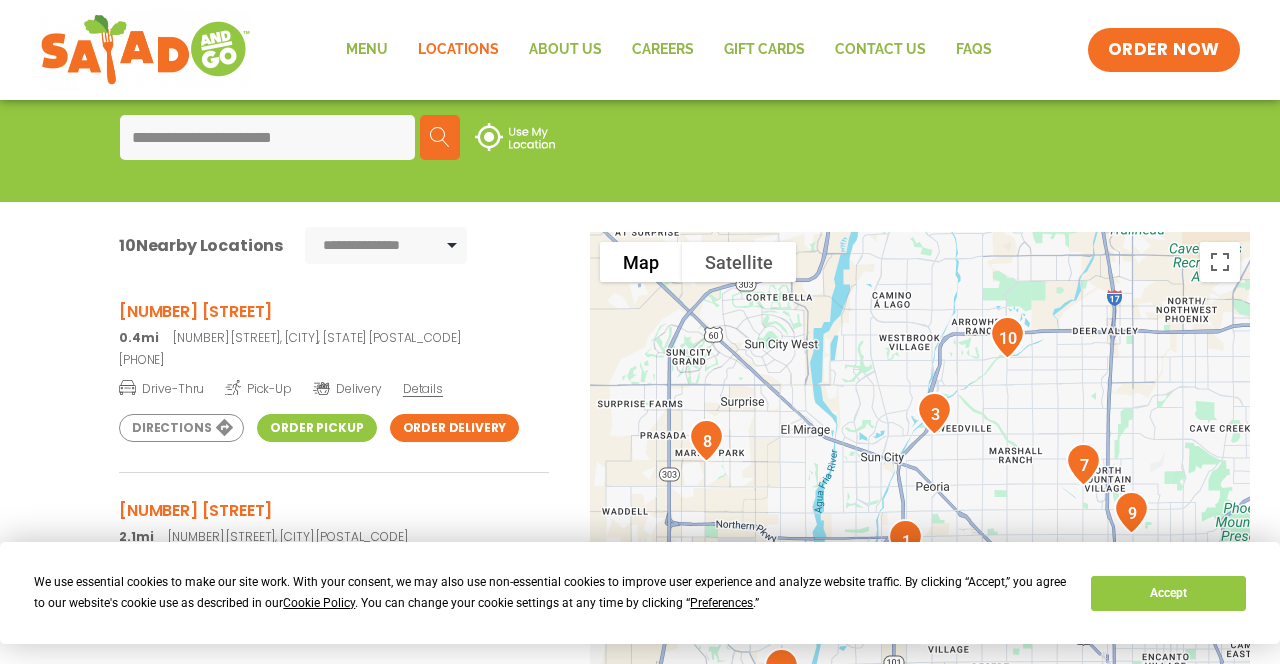 click on "Order Pickup" at bounding box center [316, 428] 